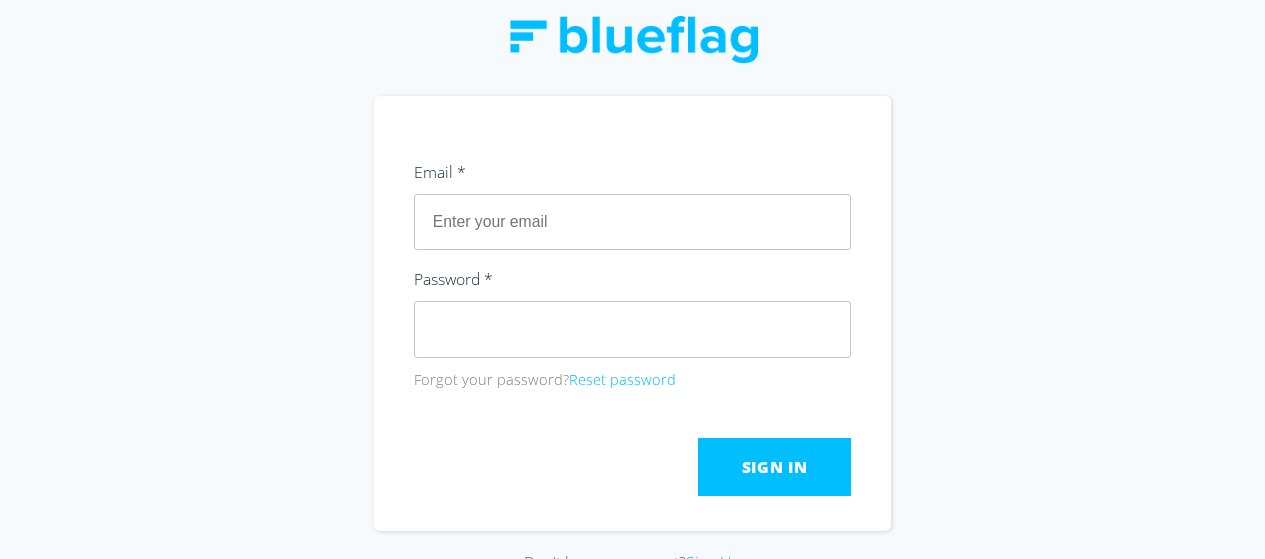 scroll, scrollTop: 0, scrollLeft: 0, axis: both 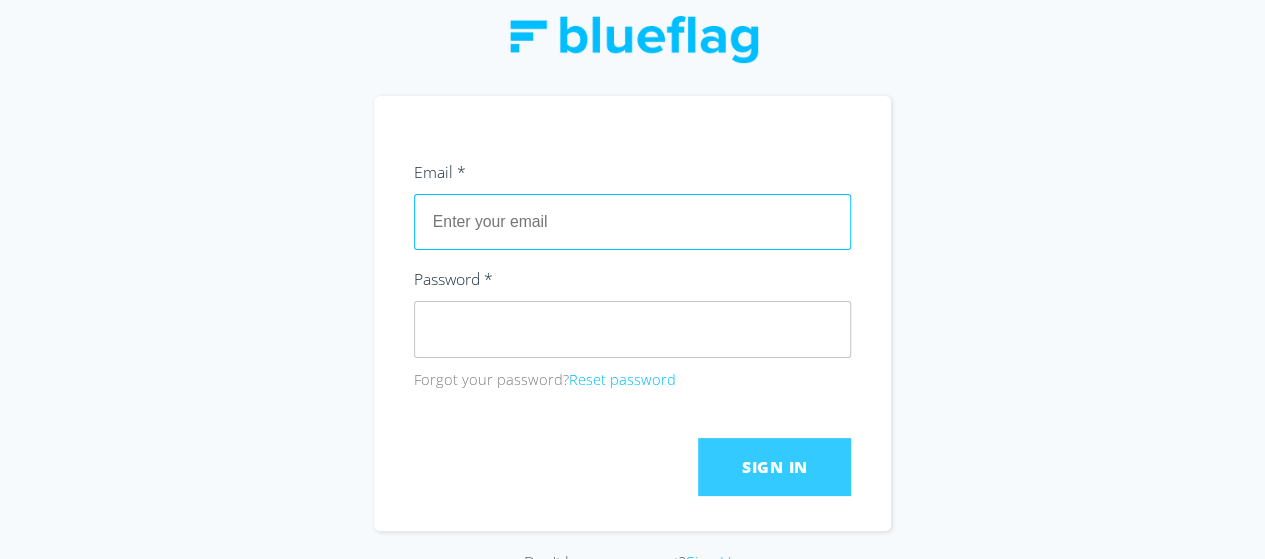 type on "info@motorly.com.au" 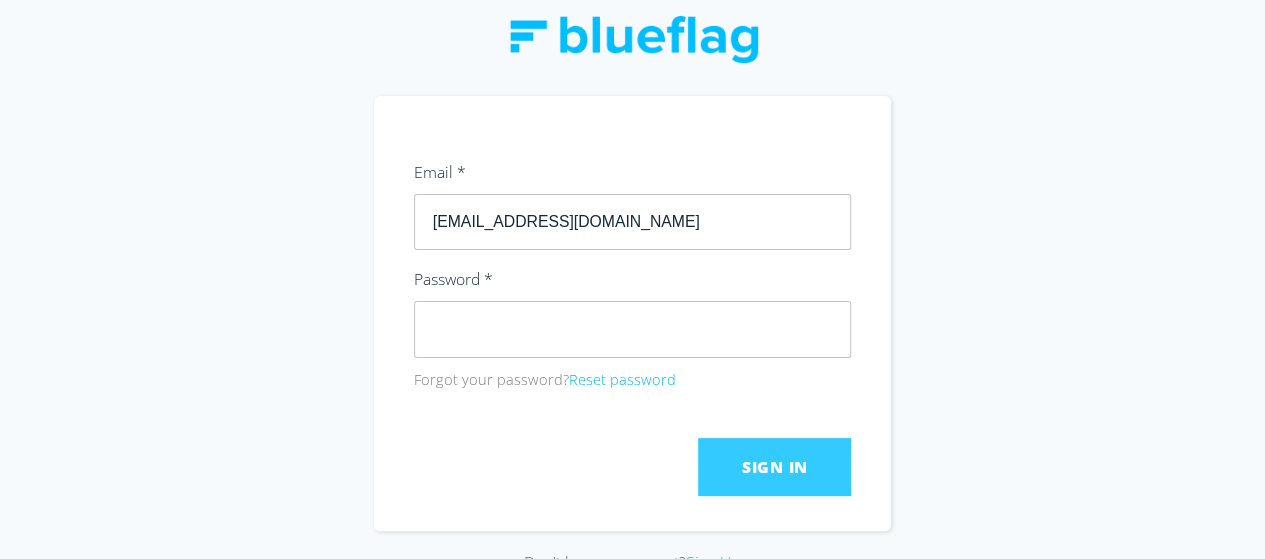 click on "Sign In" 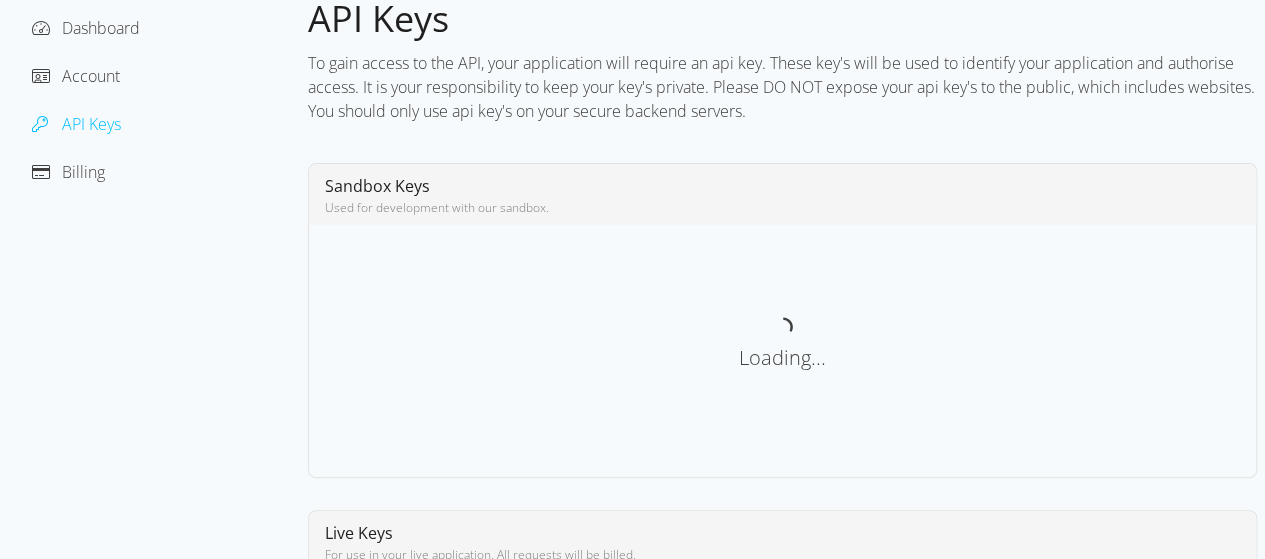 scroll, scrollTop: 200, scrollLeft: 0, axis: vertical 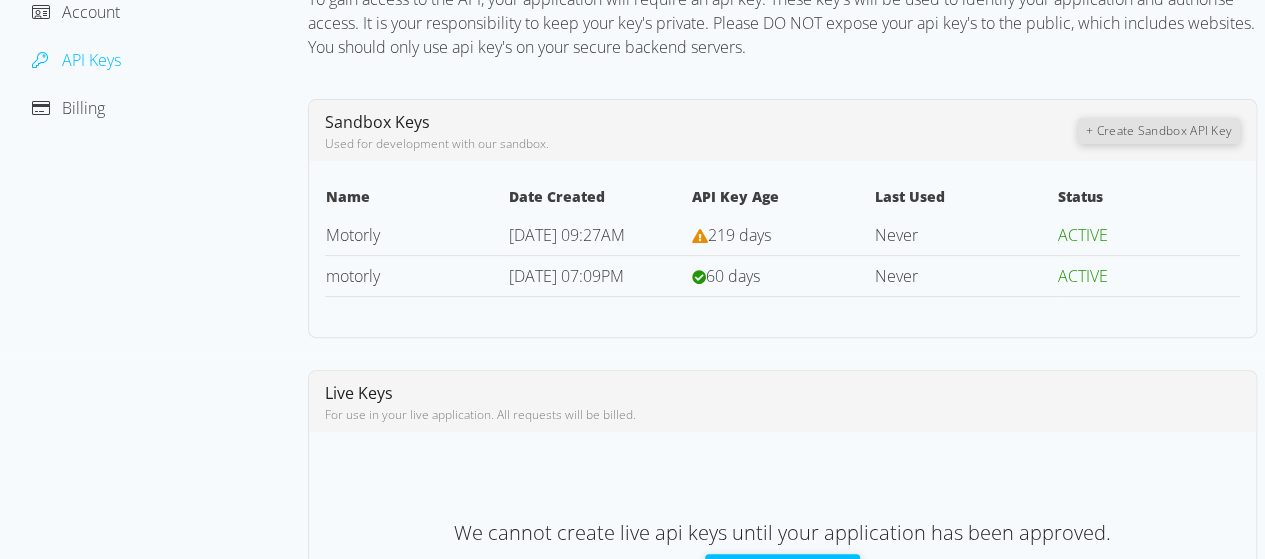 click on "[DATE] 07:09PM" at bounding box center [566, 276] 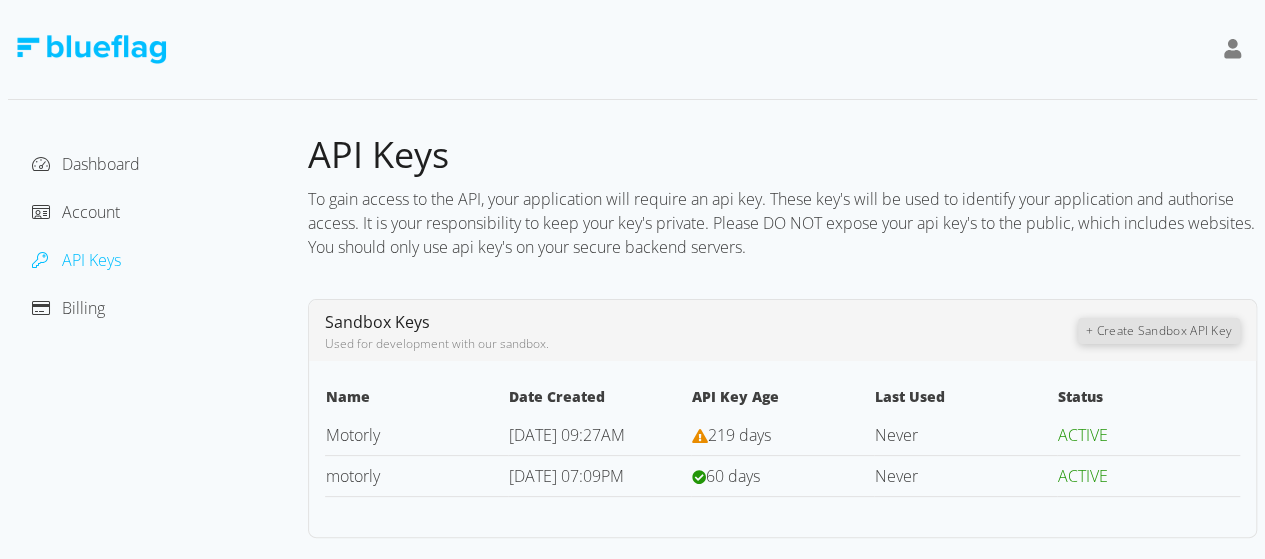 scroll, scrollTop: 331, scrollLeft: 0, axis: vertical 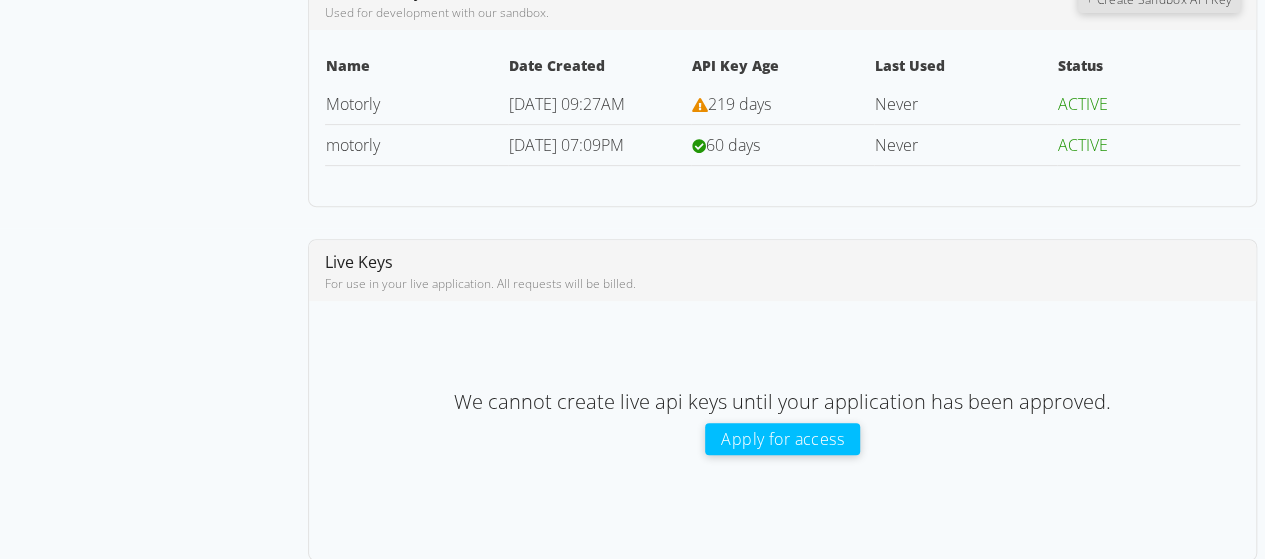 click on "[DATE] 07:09PM" at bounding box center [566, 145] 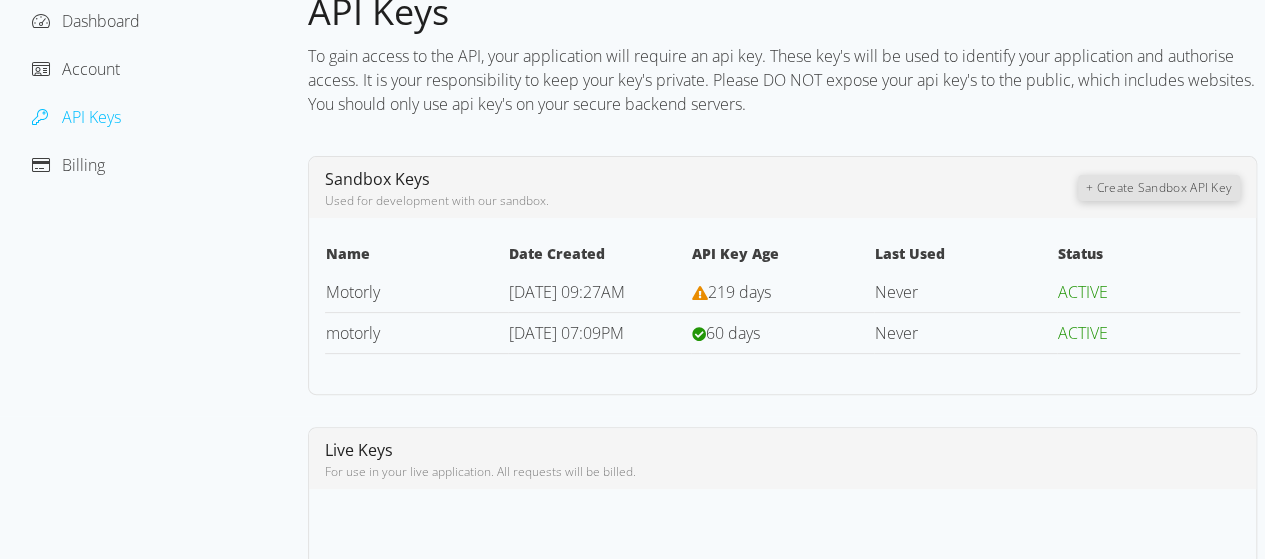 scroll, scrollTop: 31, scrollLeft: 0, axis: vertical 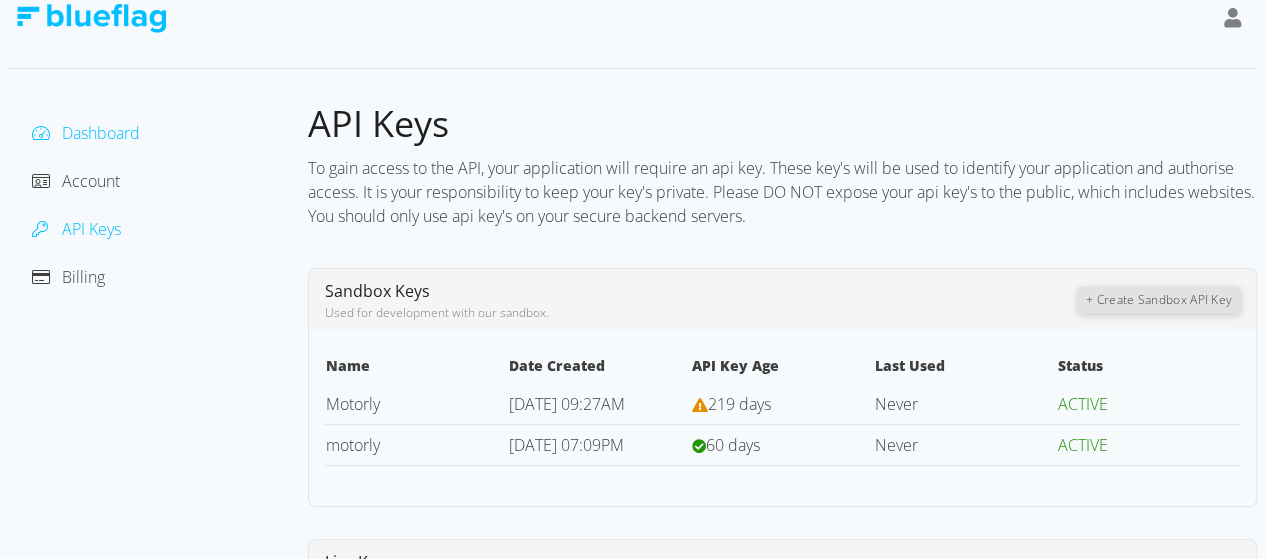 click on "Dashboard" at bounding box center (101, 133) 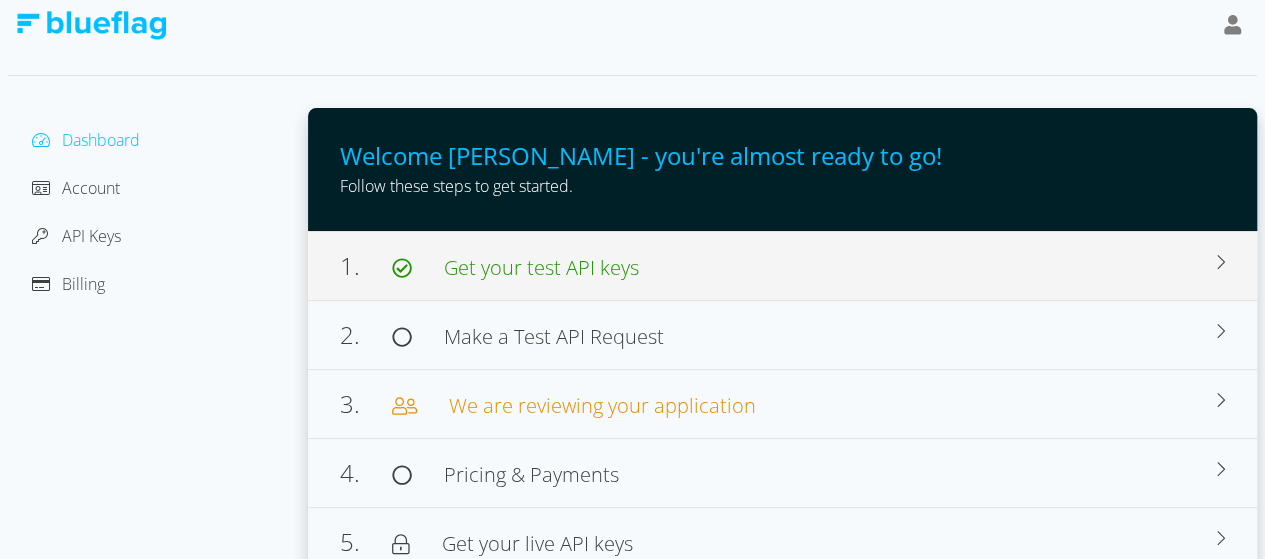 scroll, scrollTop: 38, scrollLeft: 0, axis: vertical 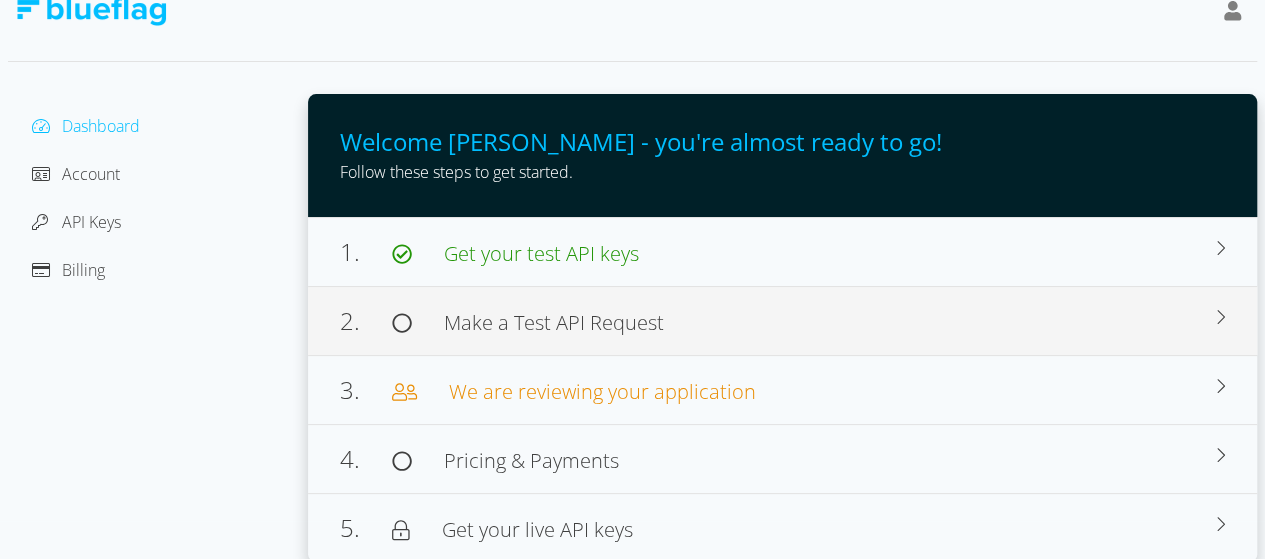 click on "2.  Make a Test API Request" at bounding box center [778, 321] 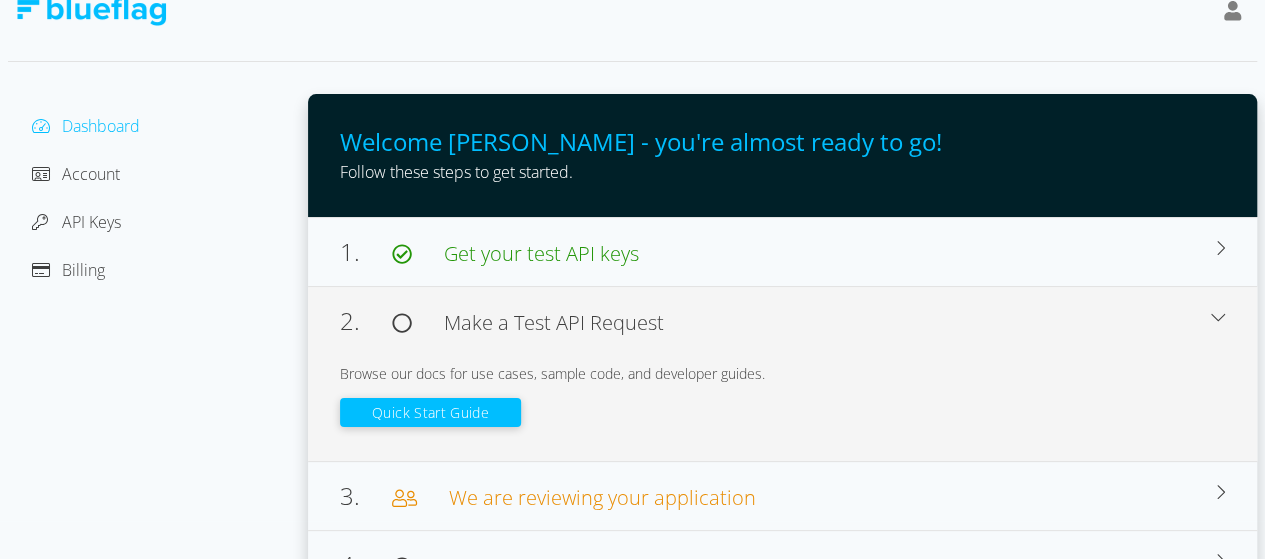 click on "Quick Start Guide" at bounding box center [430, 412] 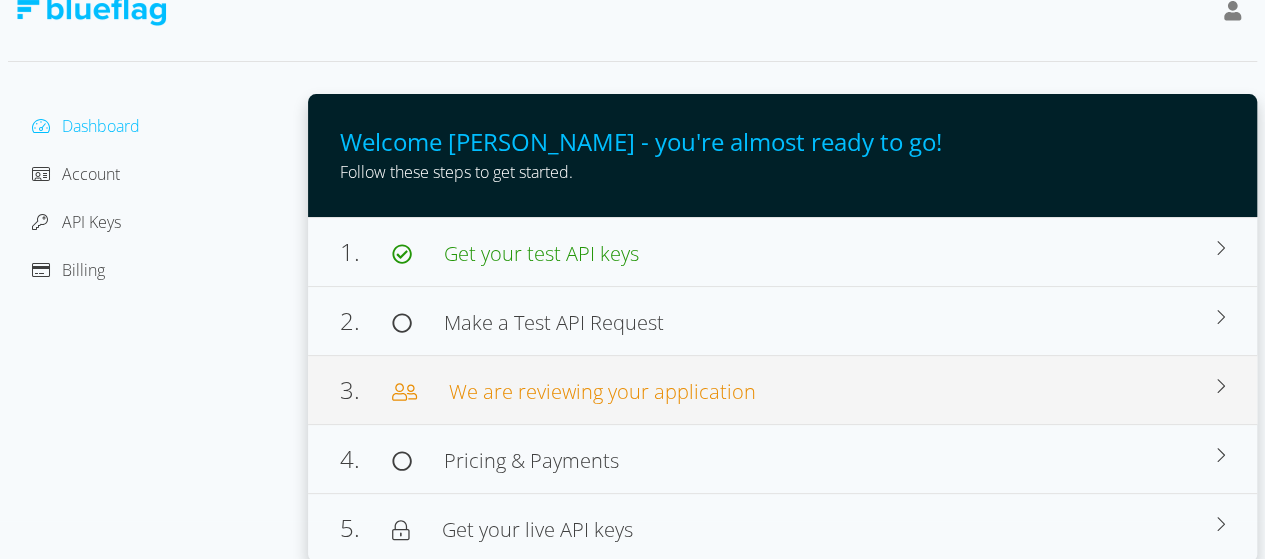 scroll, scrollTop: 0, scrollLeft: 0, axis: both 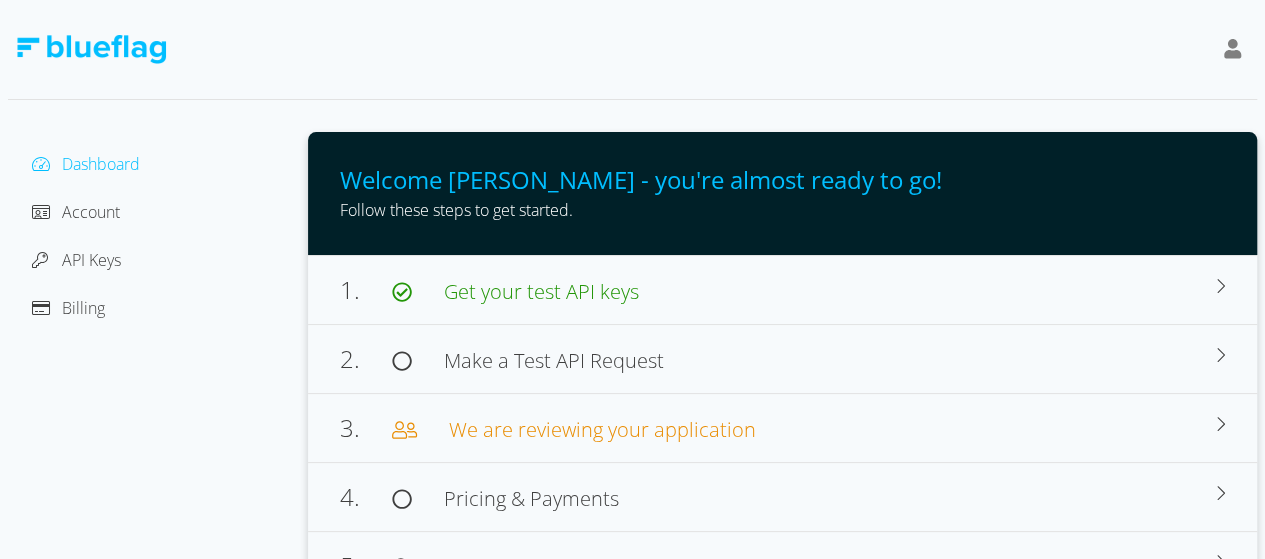 click on "Dashboard Account API Keys Billing" at bounding box center [158, 236] 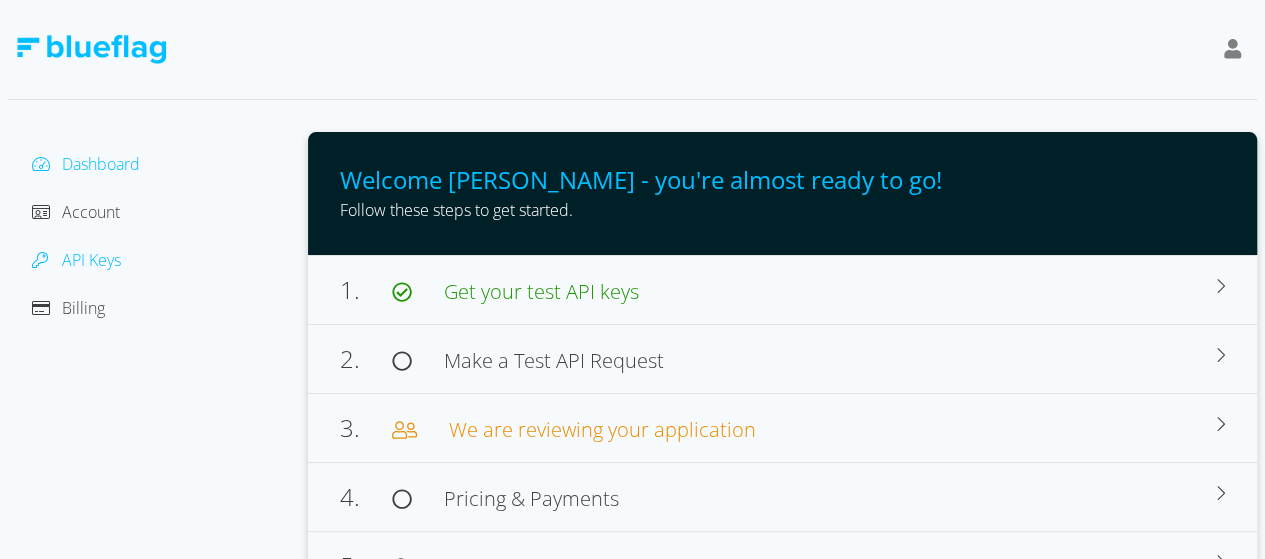 click on "API Keys" at bounding box center (91, 260) 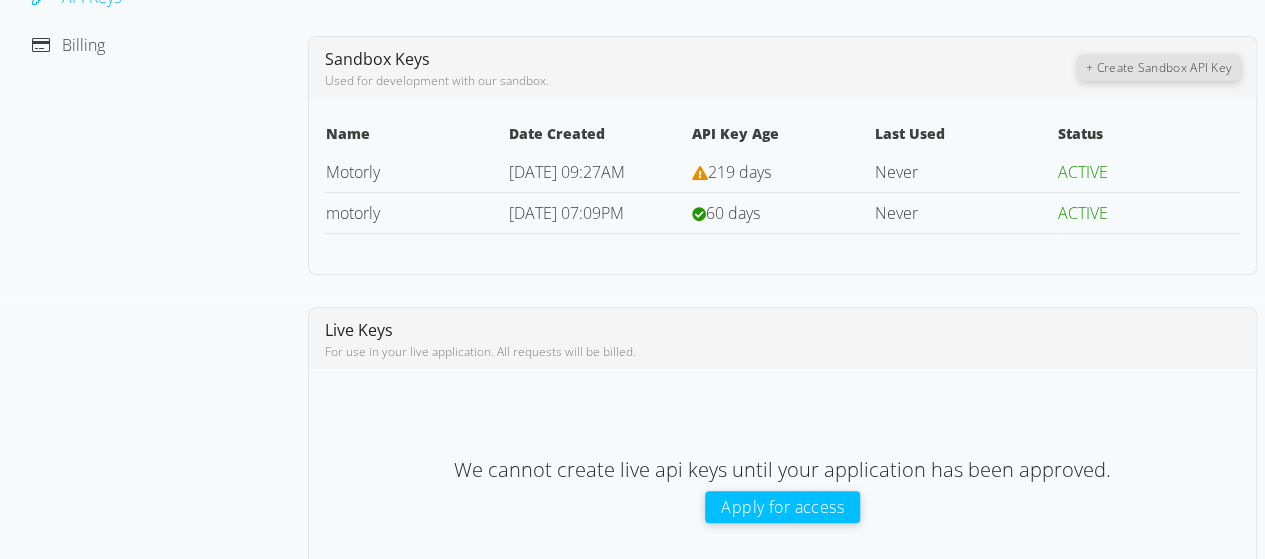 scroll, scrollTop: 231, scrollLeft: 0, axis: vertical 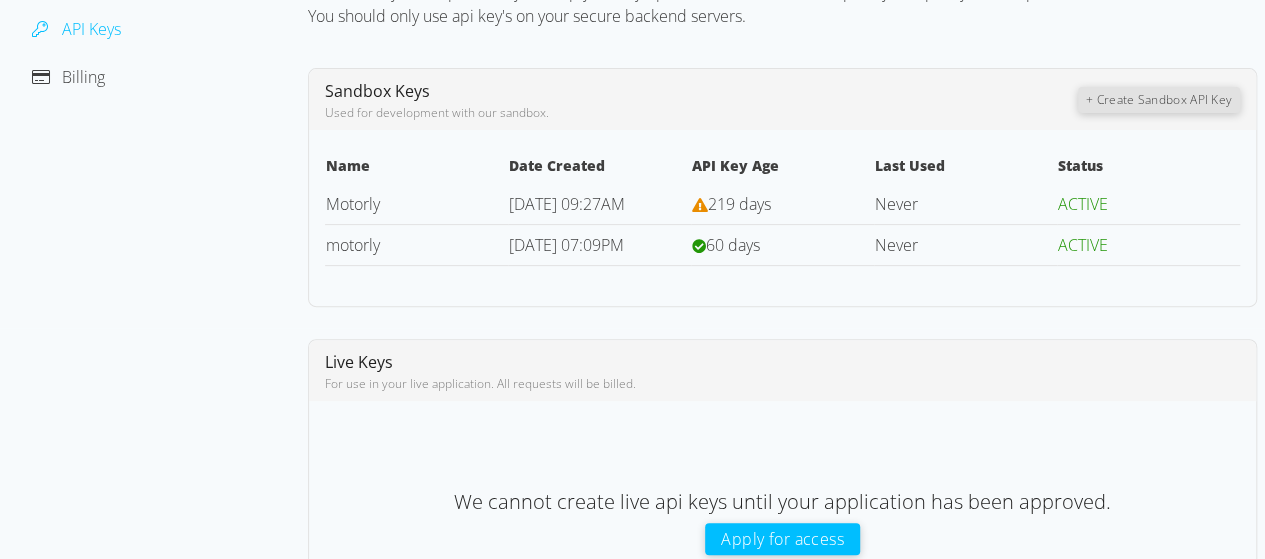 click on "[DATE] 07:09PM" at bounding box center [566, 245] 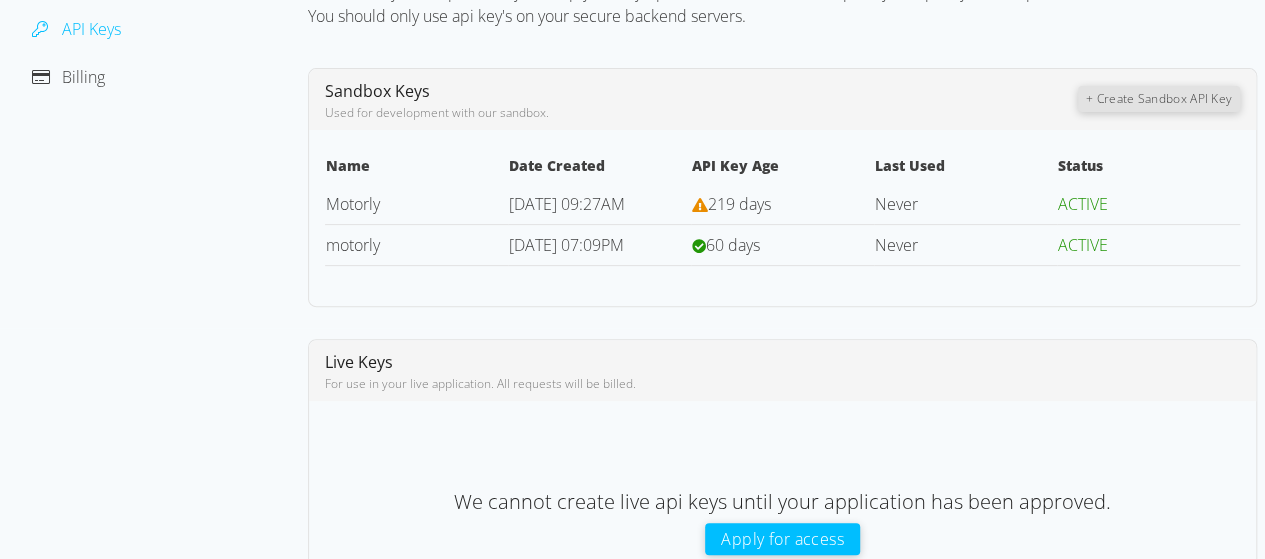 click on "+ Create Sandbox API Key" at bounding box center (1159, 99) 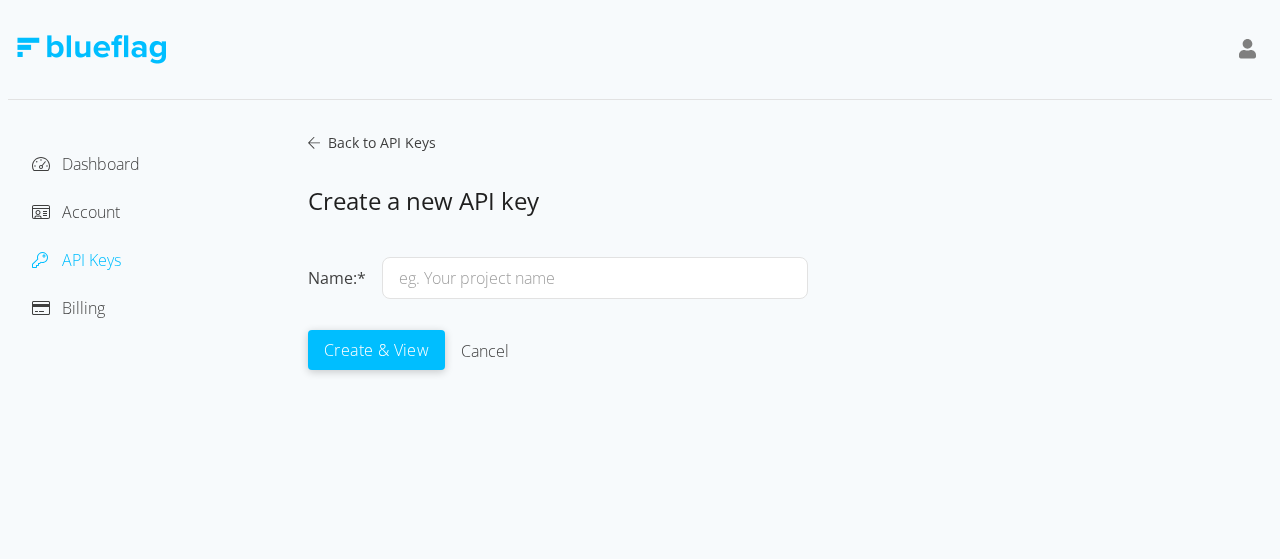 click at bounding box center [595, 278] 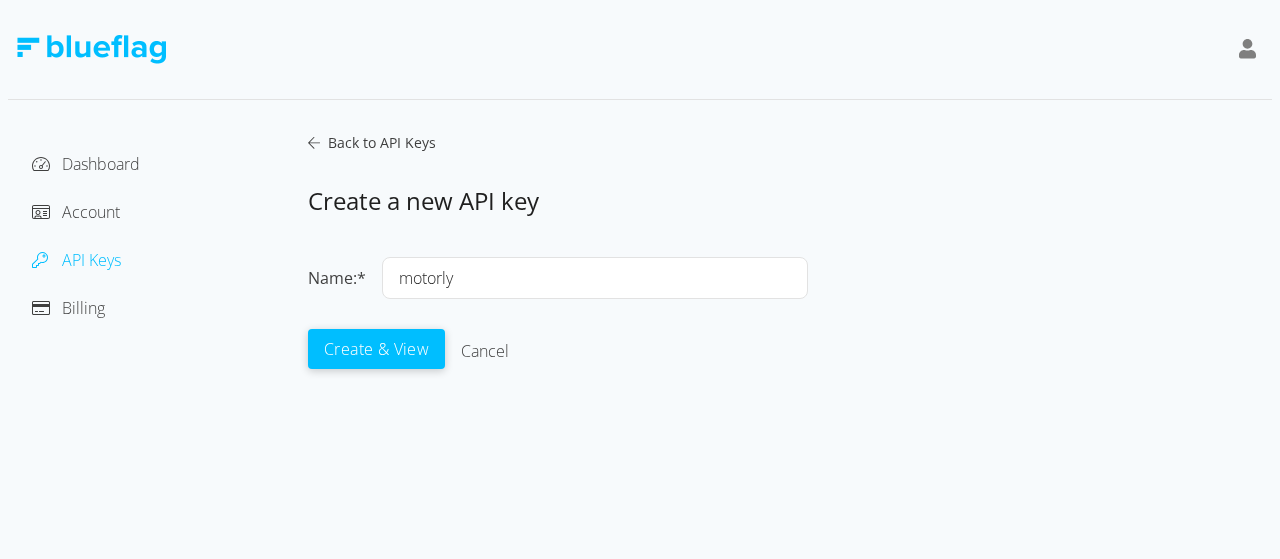 type on "motorly" 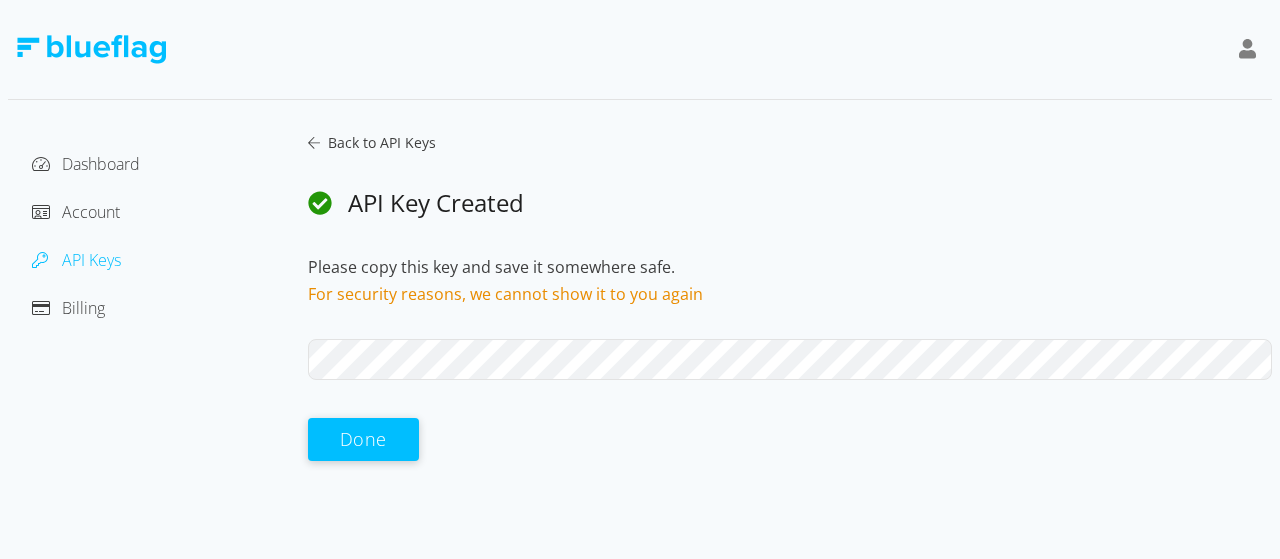 click on "Dashboard Account API Keys Billing Back to API Keys API Key Created Please copy this key and save it somewhere safe. For security reasons, we cannot show it to you again Done" at bounding box center [640, 297] 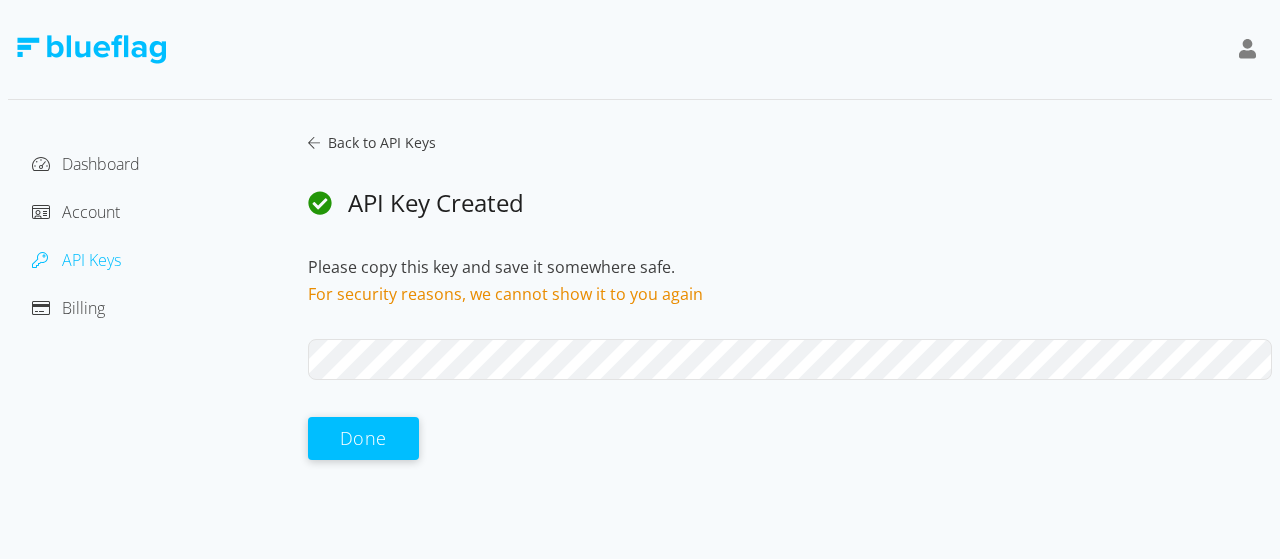 click on "Done" at bounding box center [363, 438] 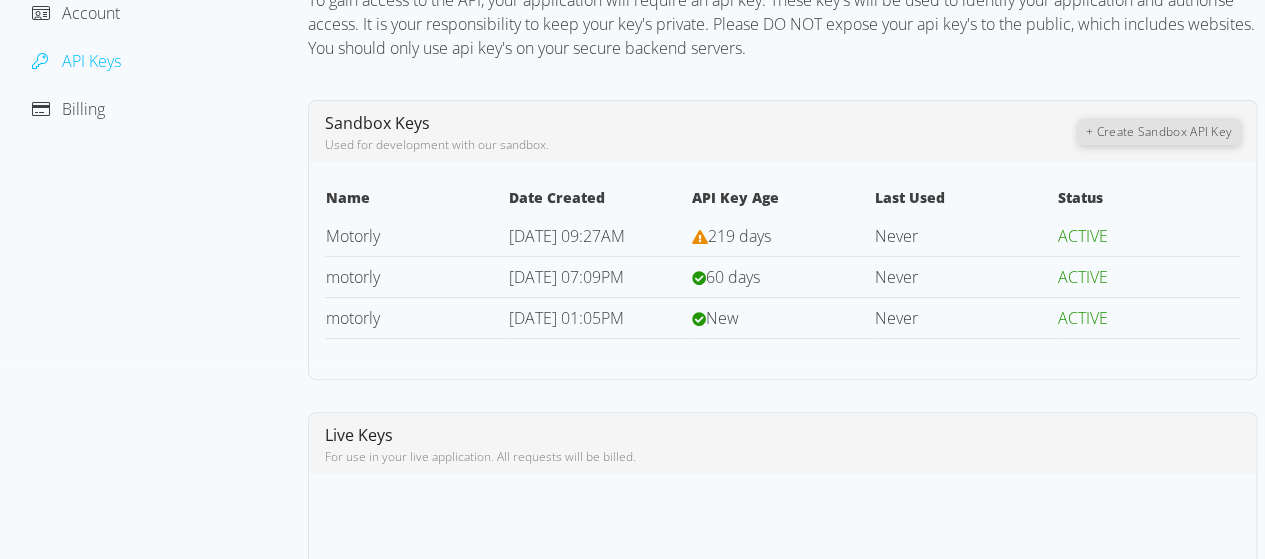 scroll, scrollTop: 200, scrollLeft: 0, axis: vertical 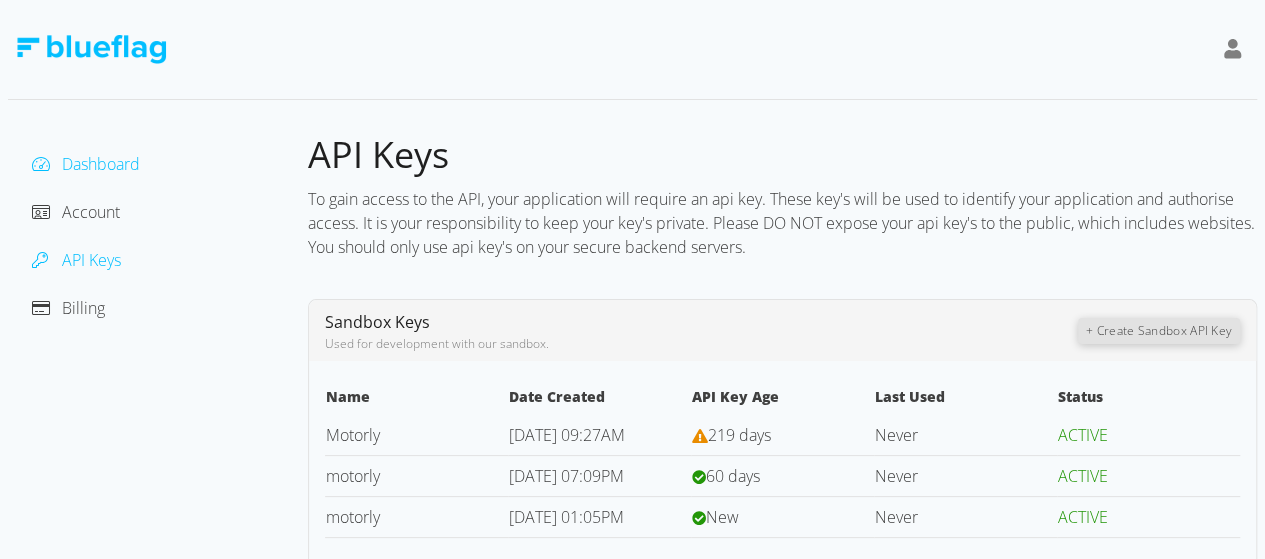 click on "Dashboard" at bounding box center (101, 164) 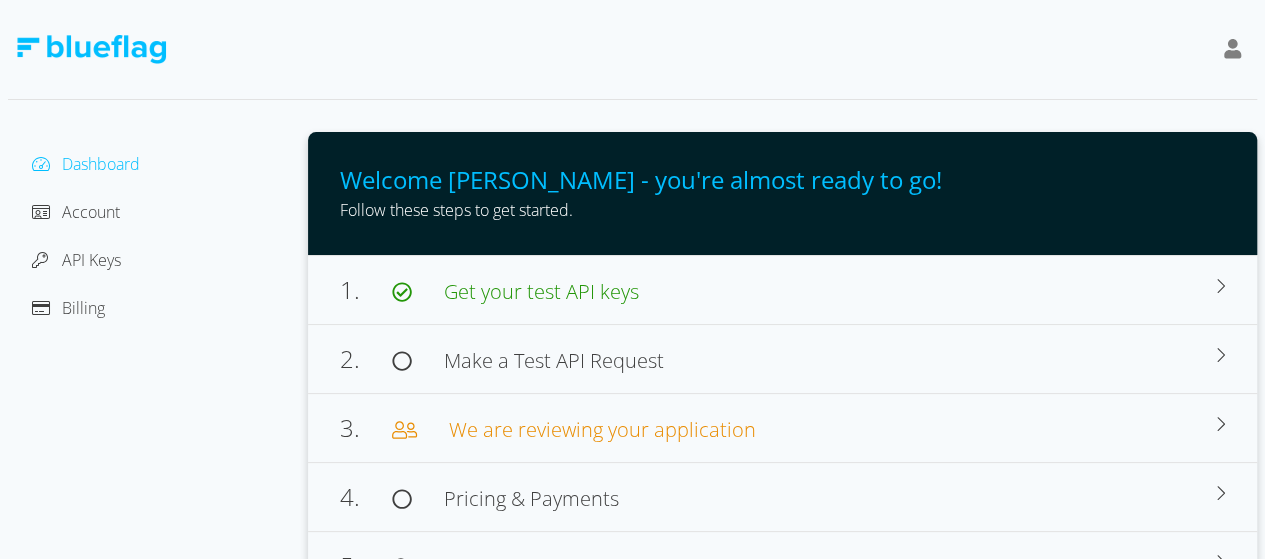 click at bounding box center [91, 49] 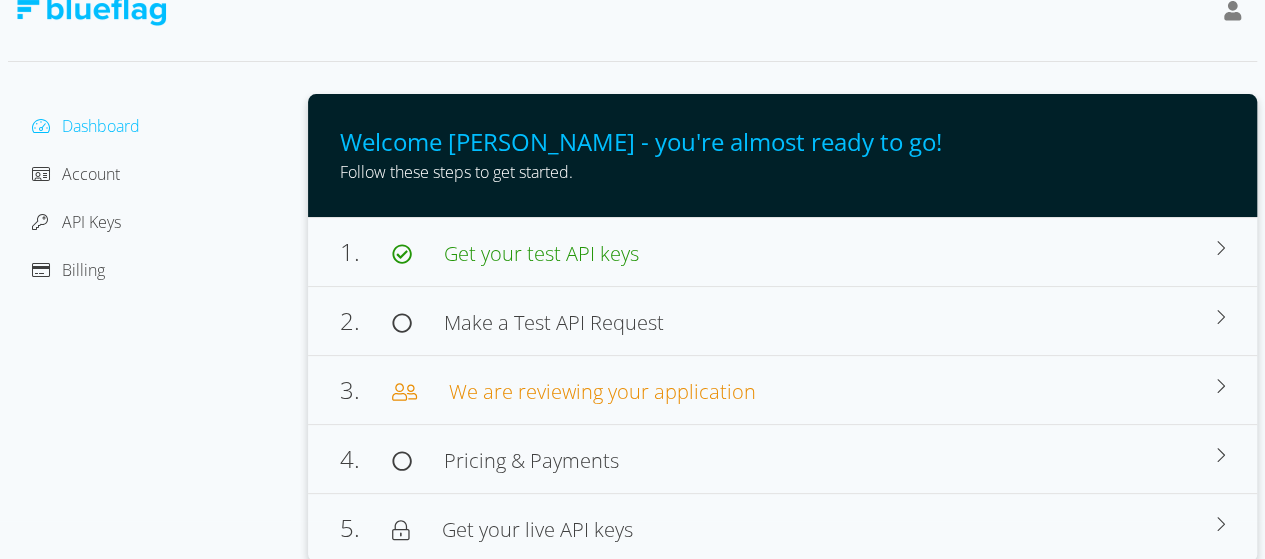 scroll, scrollTop: 0, scrollLeft: 0, axis: both 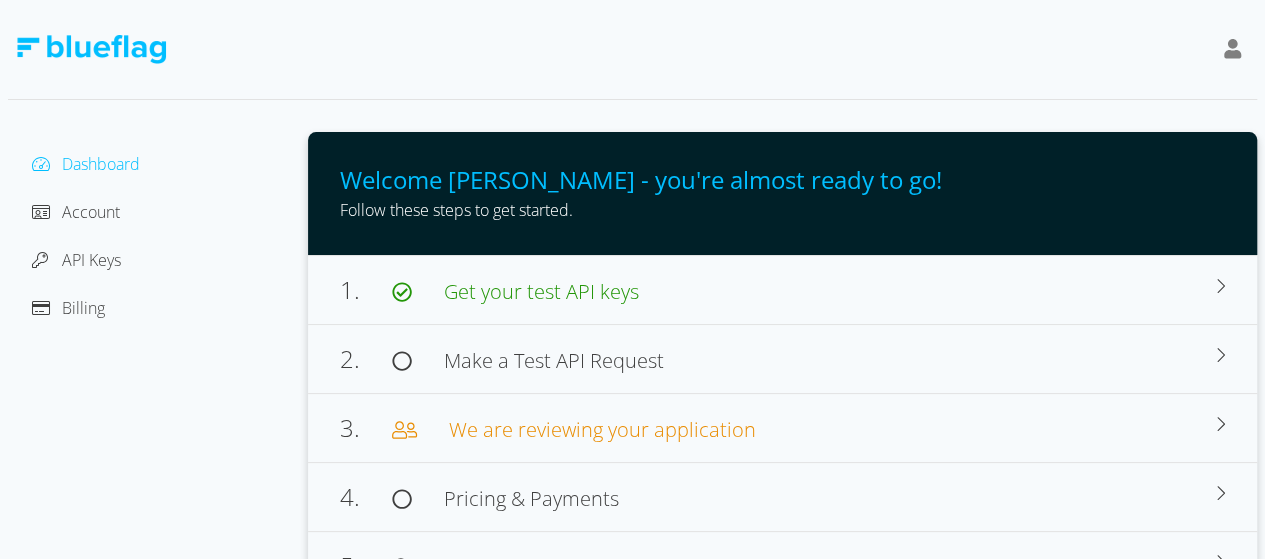 click 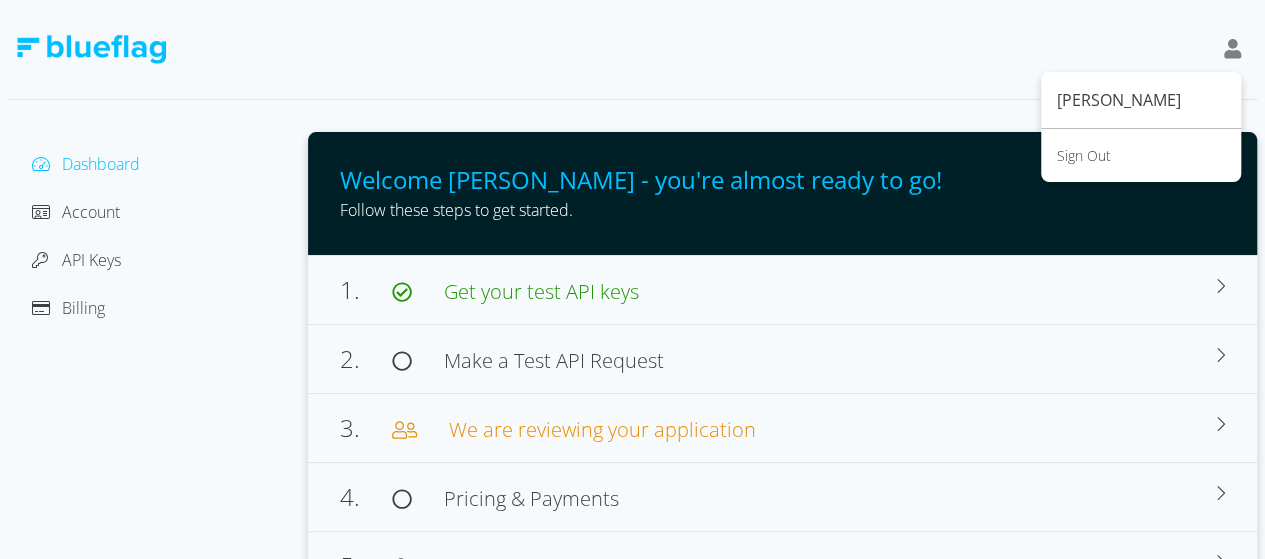 click at bounding box center (632, 50) 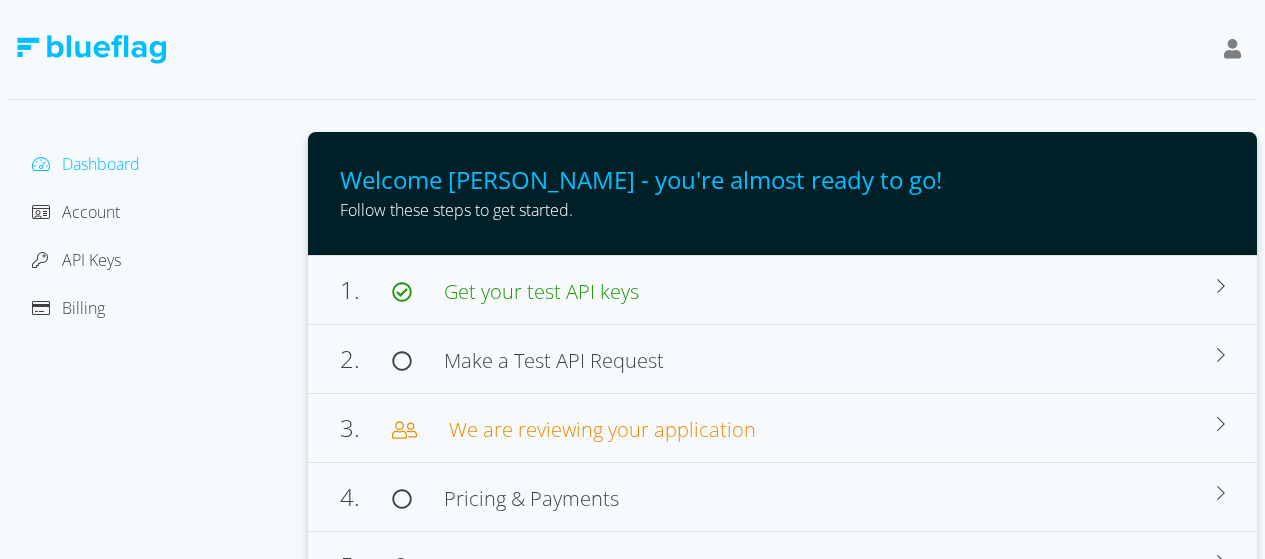 scroll, scrollTop: 0, scrollLeft: 0, axis: both 